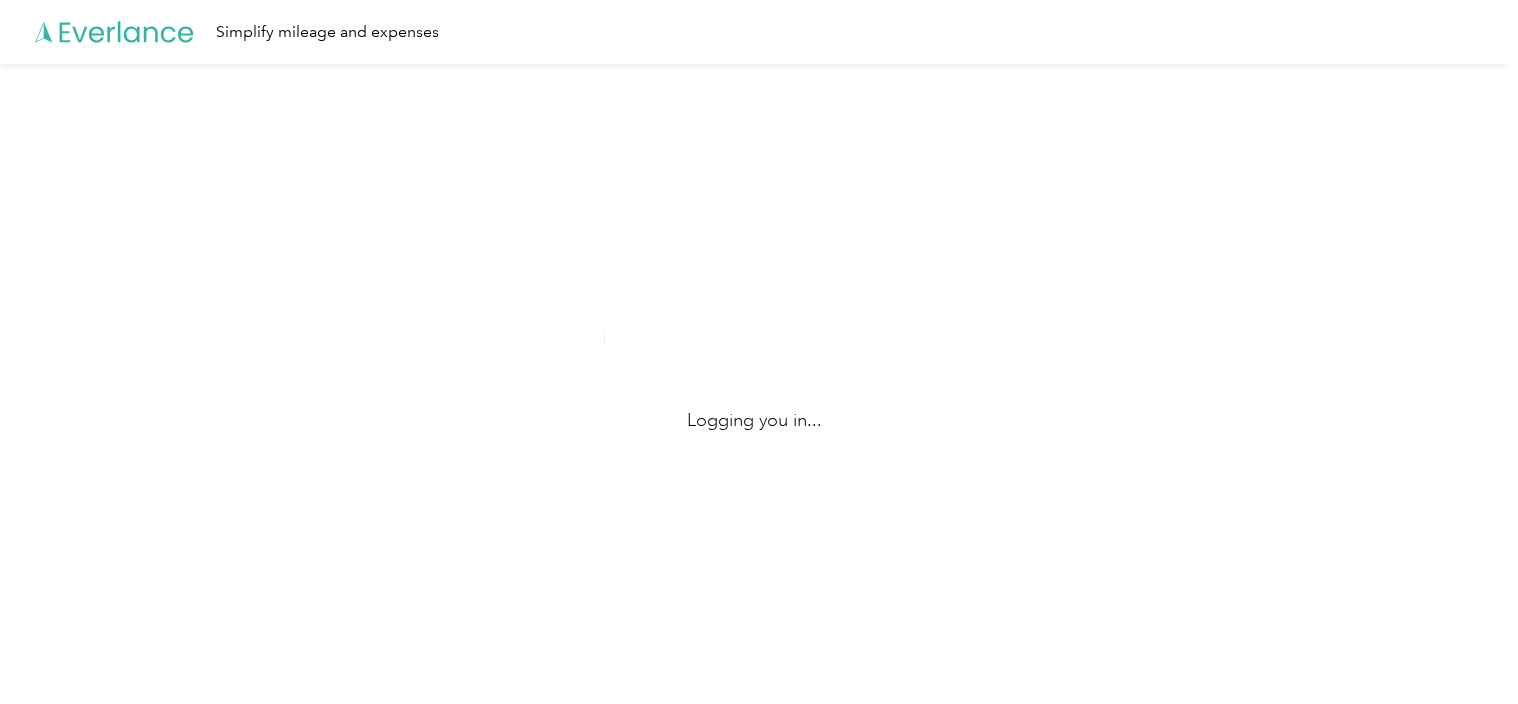 scroll, scrollTop: 0, scrollLeft: 0, axis: both 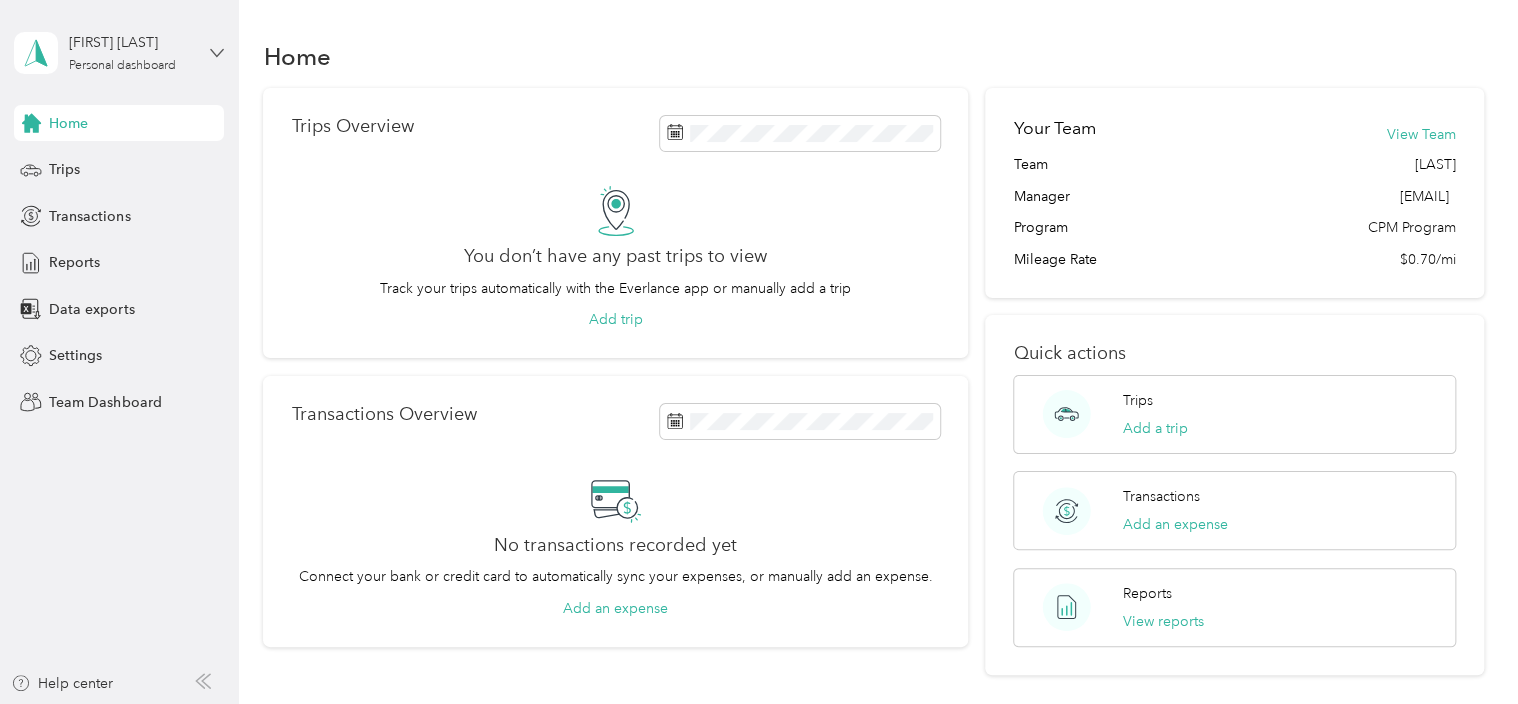 click 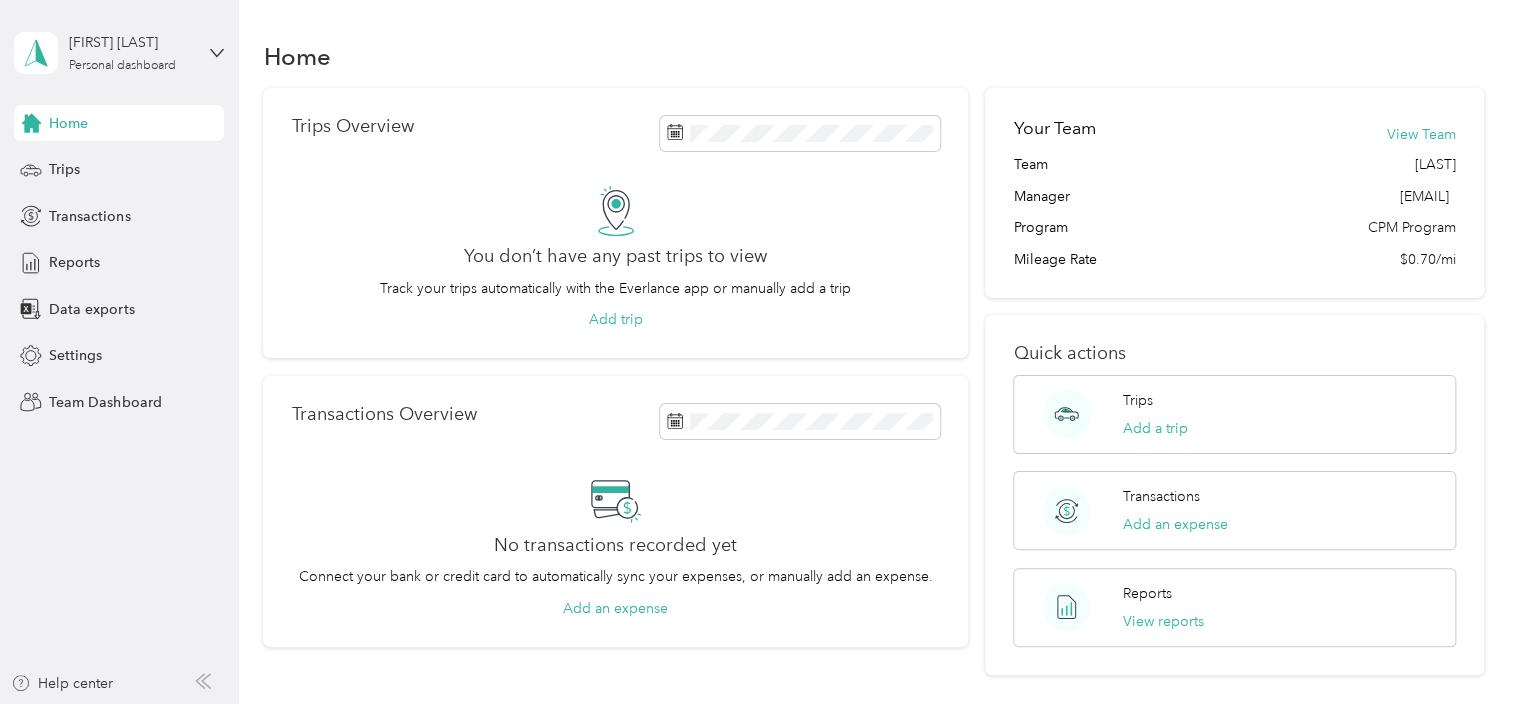 click on "Team dashboard" at bounding box center [167, 153] 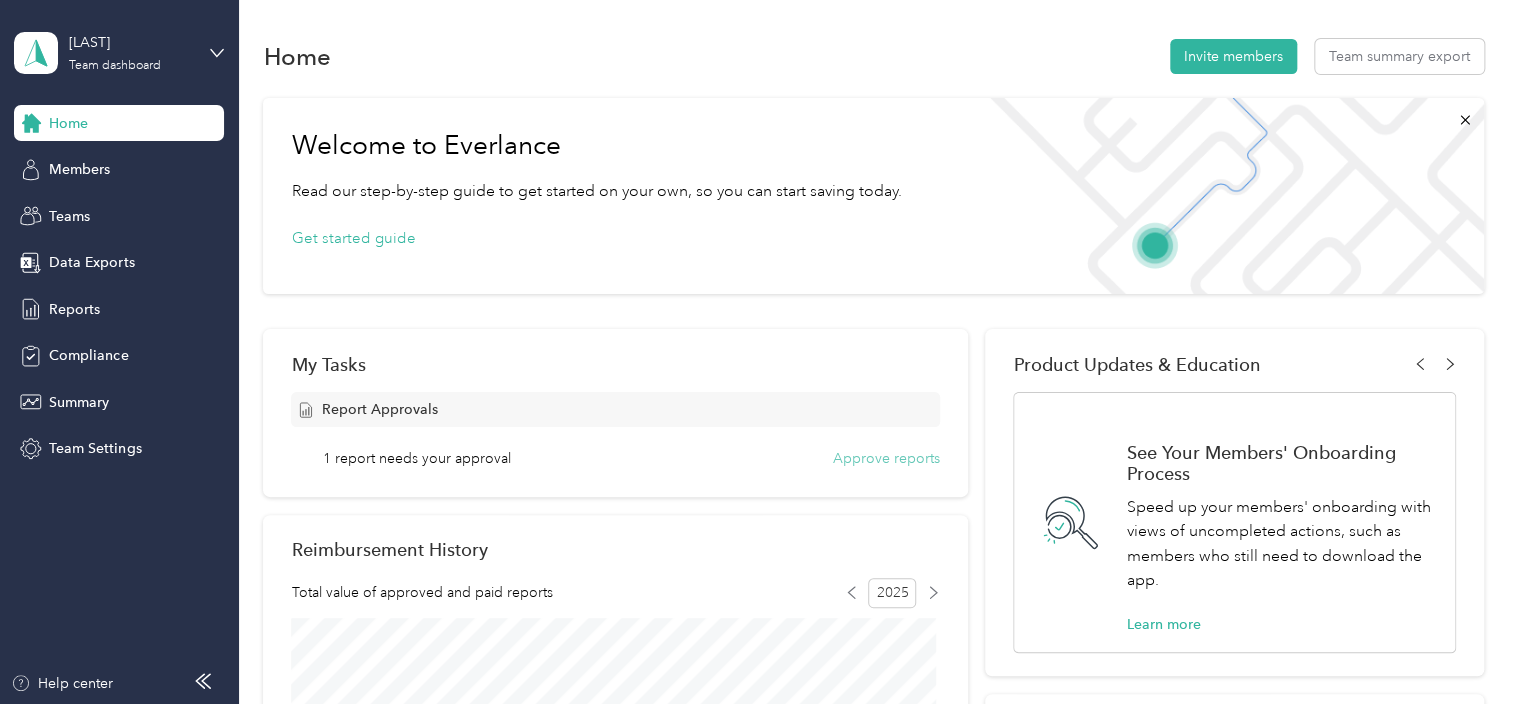 click on "Approve reports" at bounding box center [886, 458] 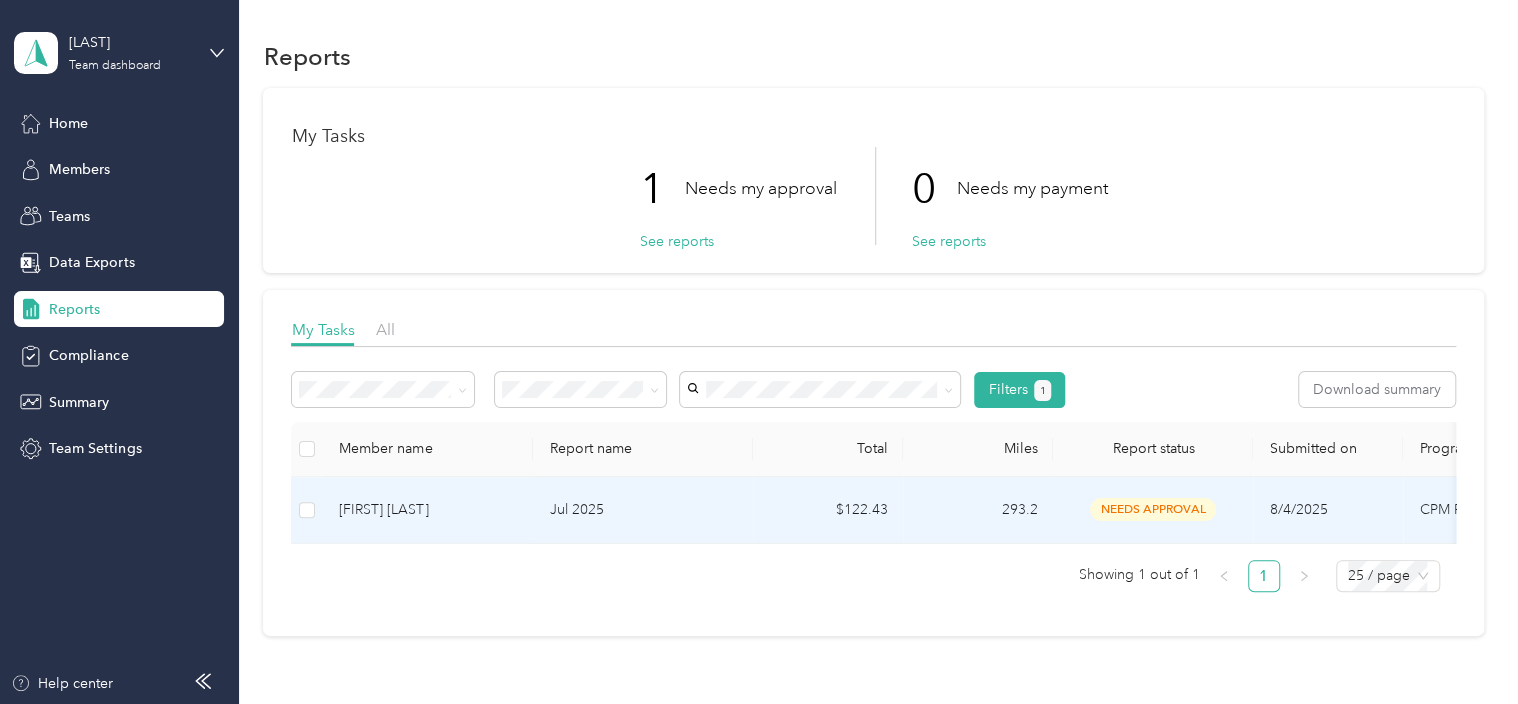 click on "293.2" at bounding box center (978, 510) 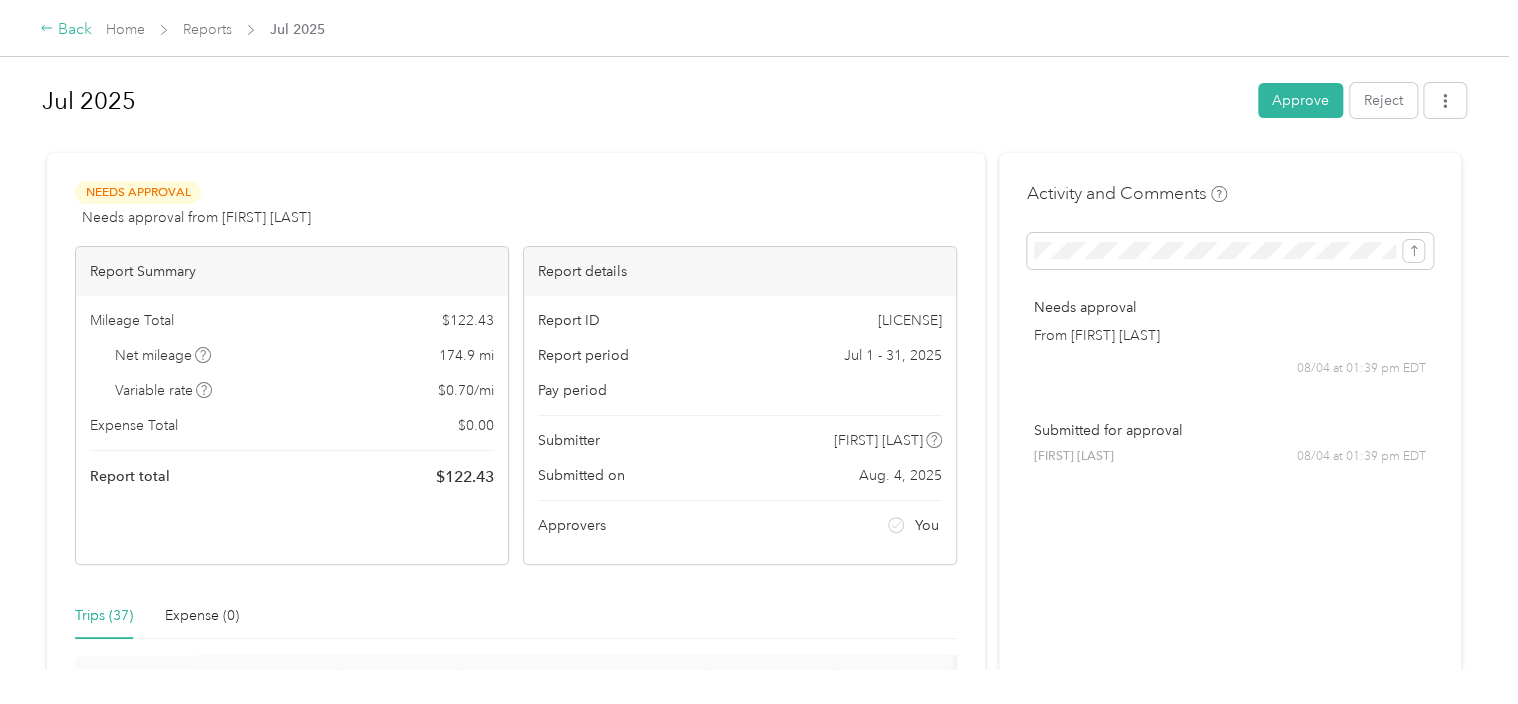 click on "Back" at bounding box center (66, 30) 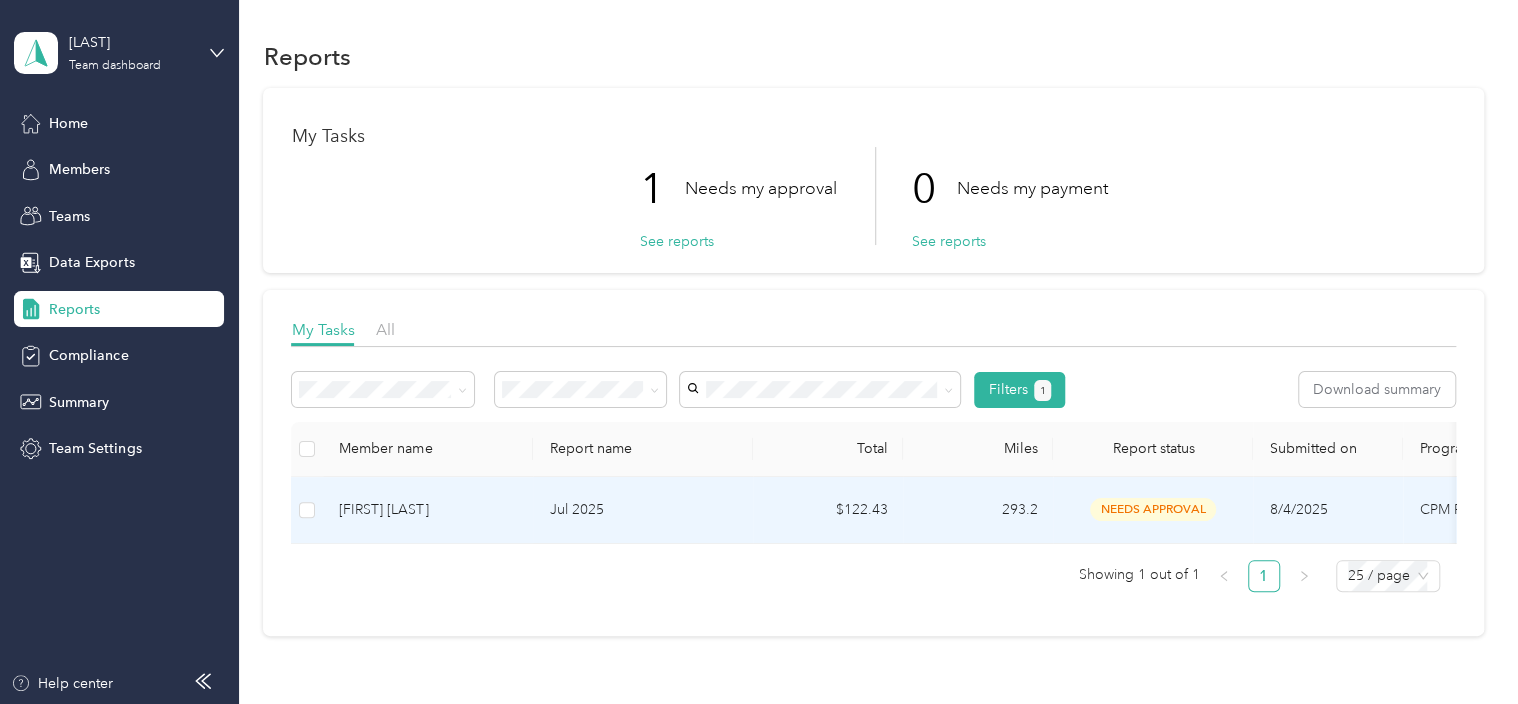 click on "[FIRST] [LAST]" at bounding box center [428, 510] 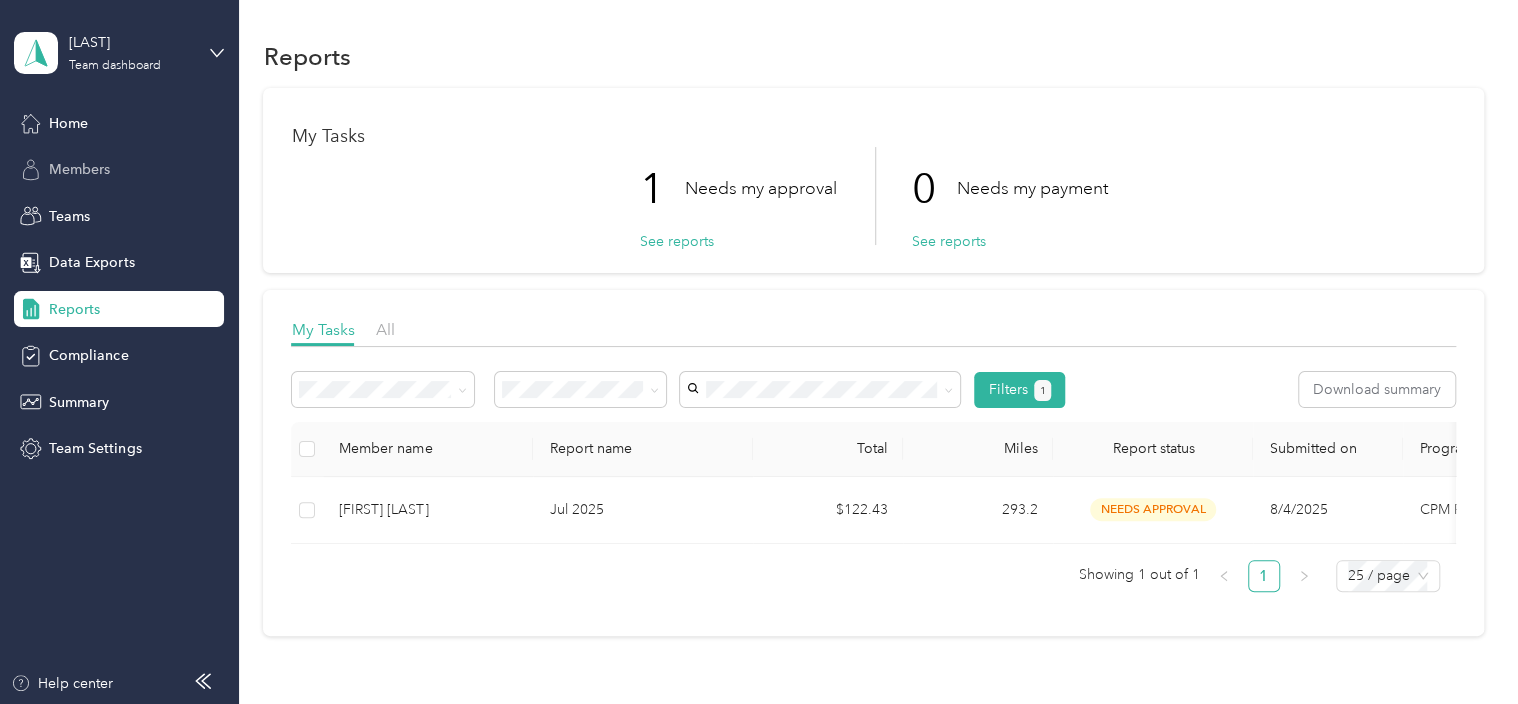 click on "Members" at bounding box center (79, 169) 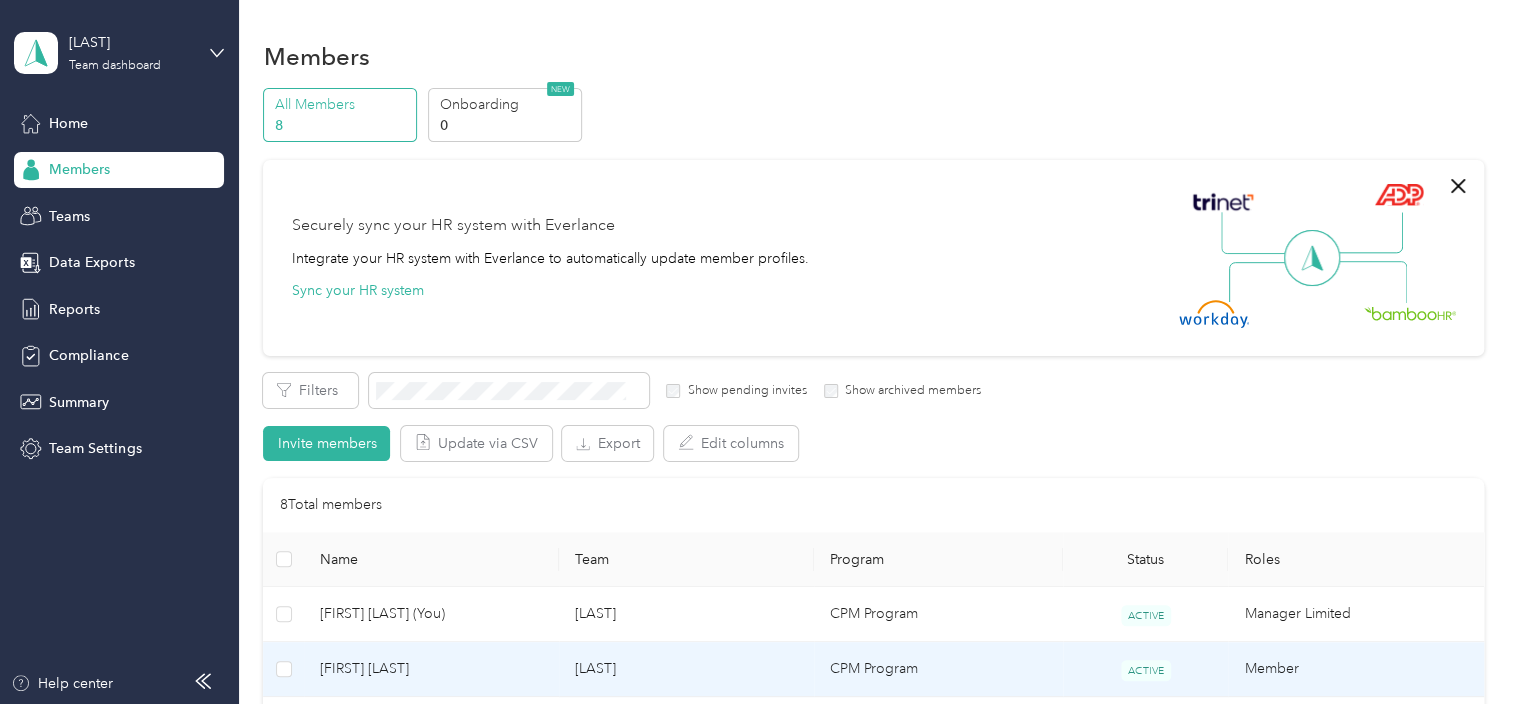 click on "[FIRST] [LAST]" at bounding box center (431, 669) 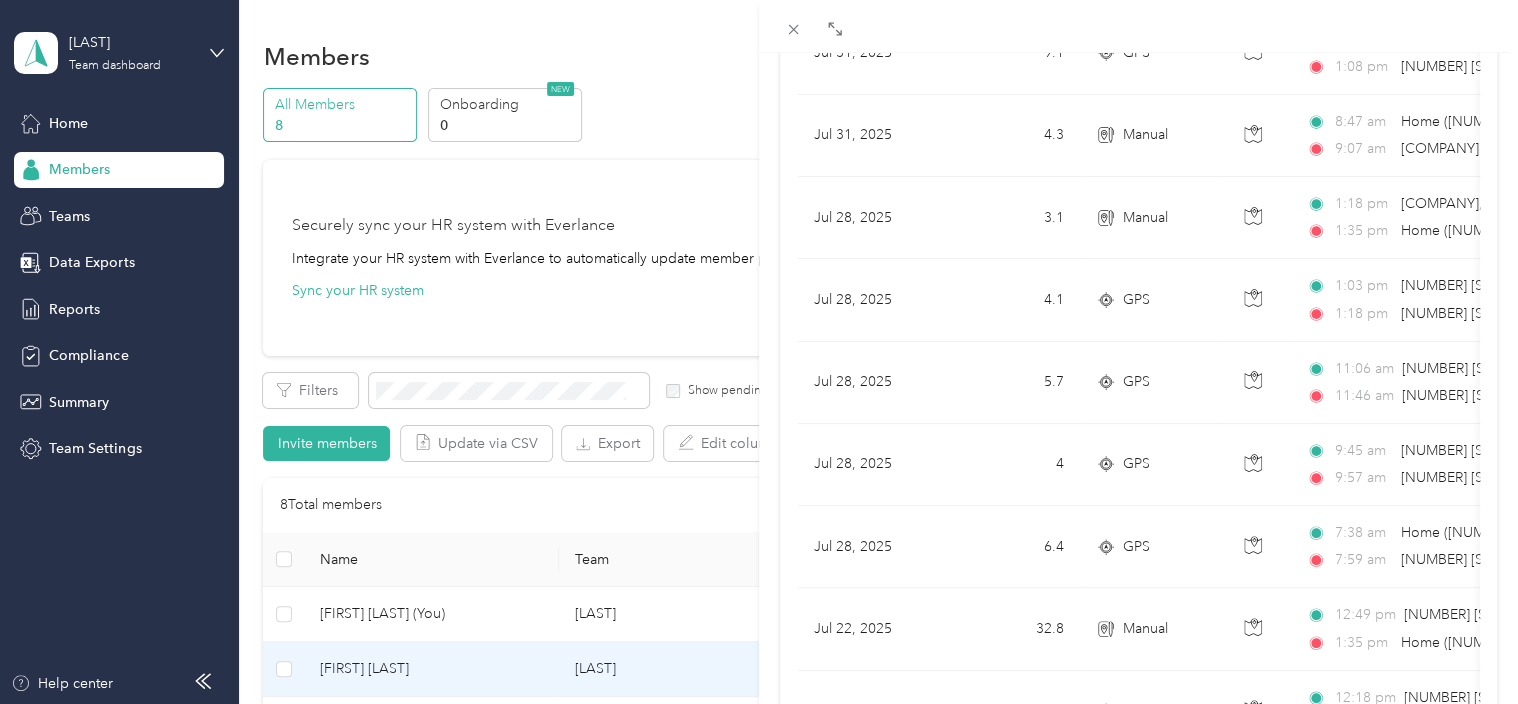 scroll, scrollTop: 0, scrollLeft: 0, axis: both 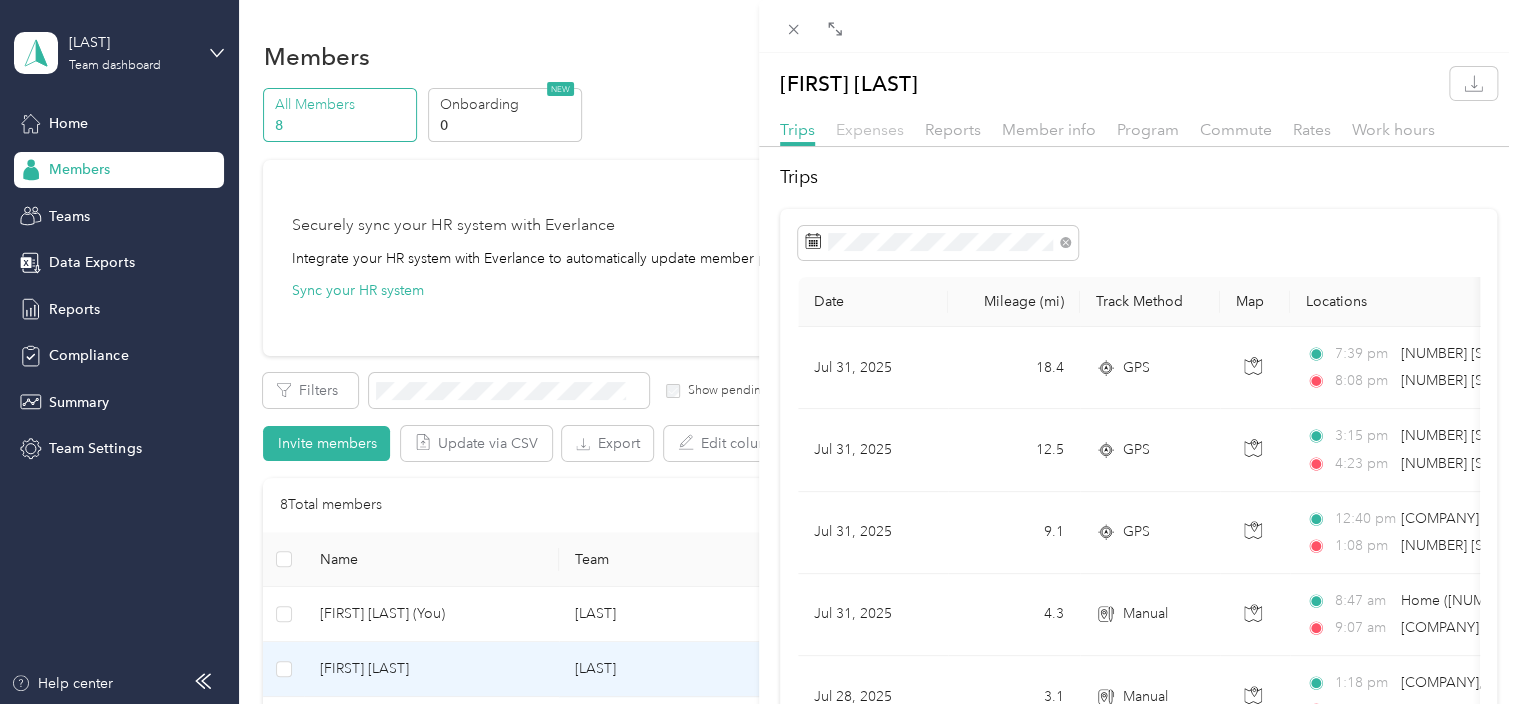 click on "Expenses" at bounding box center (870, 129) 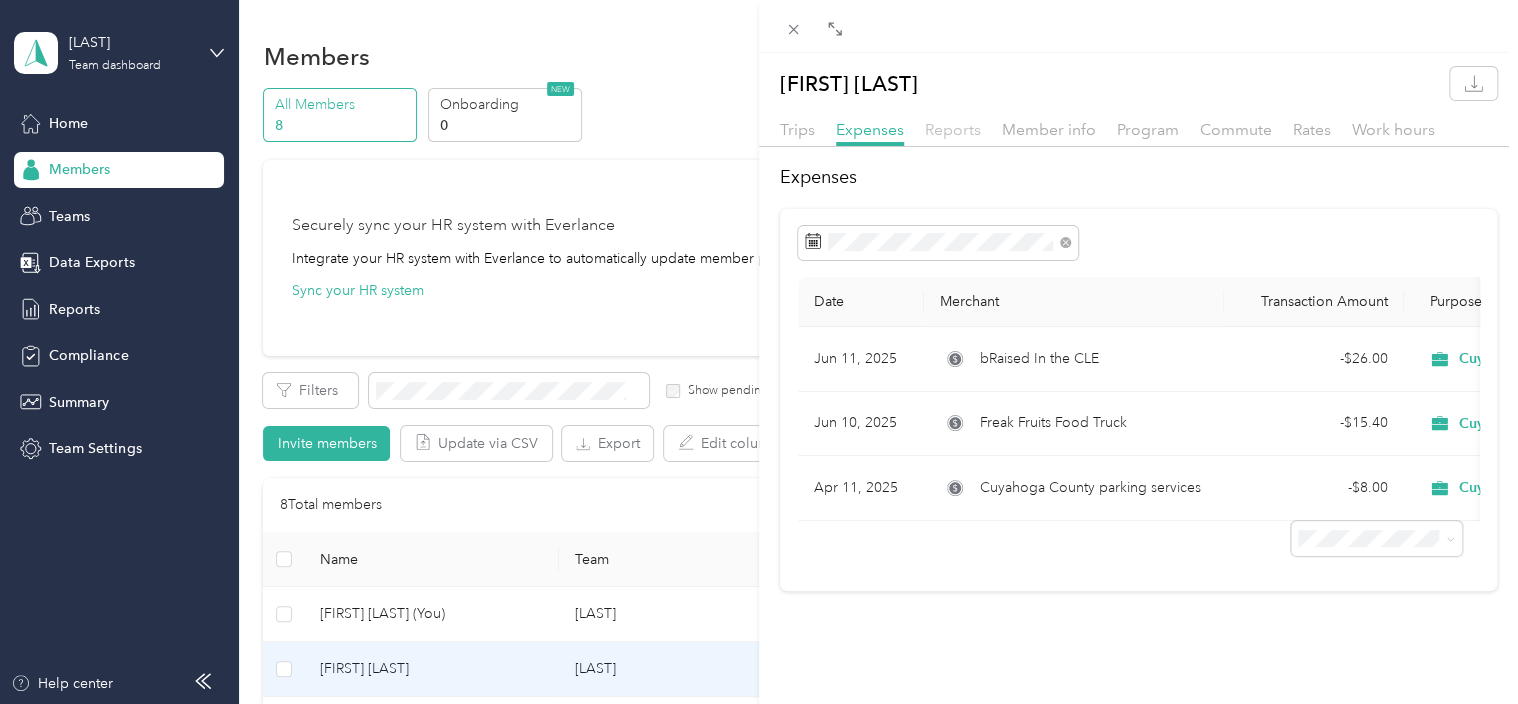 click on "Reports" at bounding box center [953, 129] 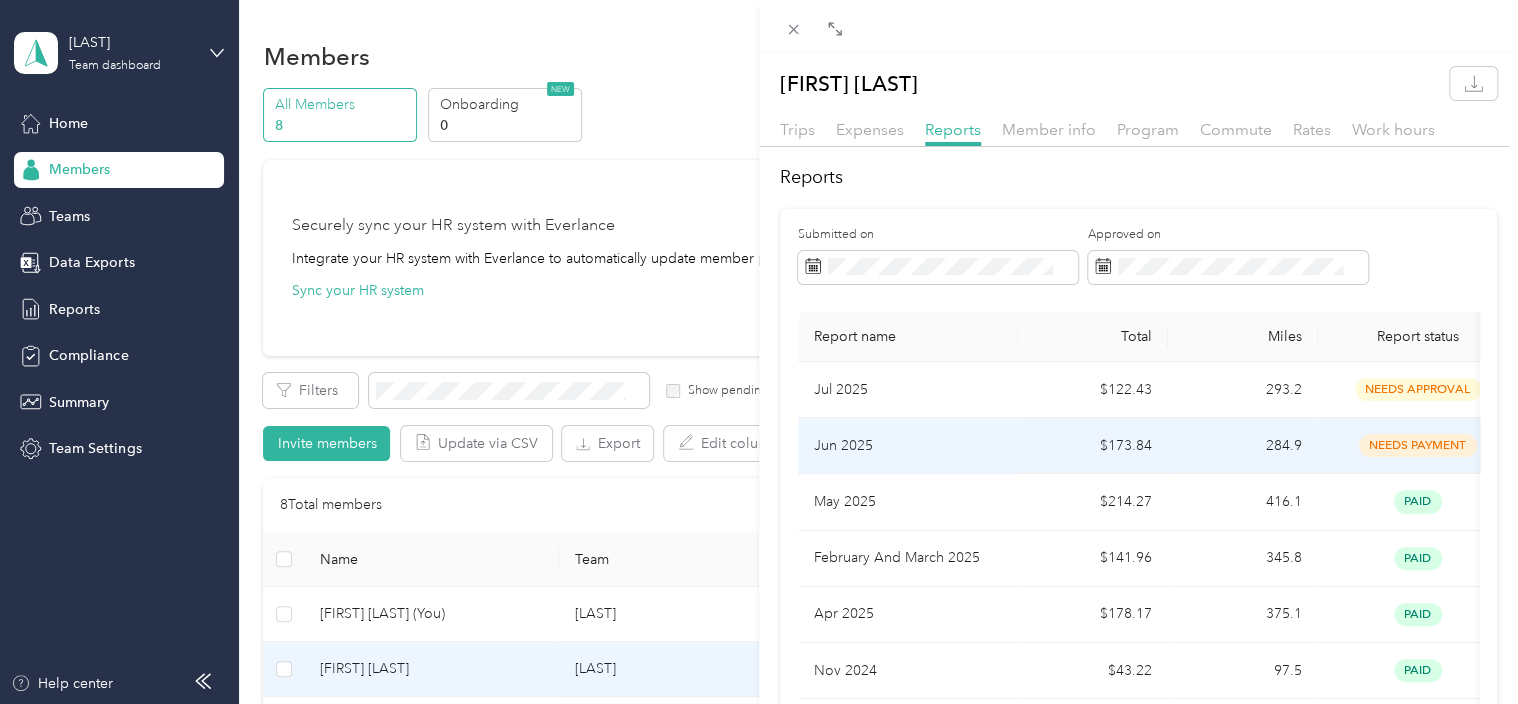 click on "Jun 2025" at bounding box center (908, 446) 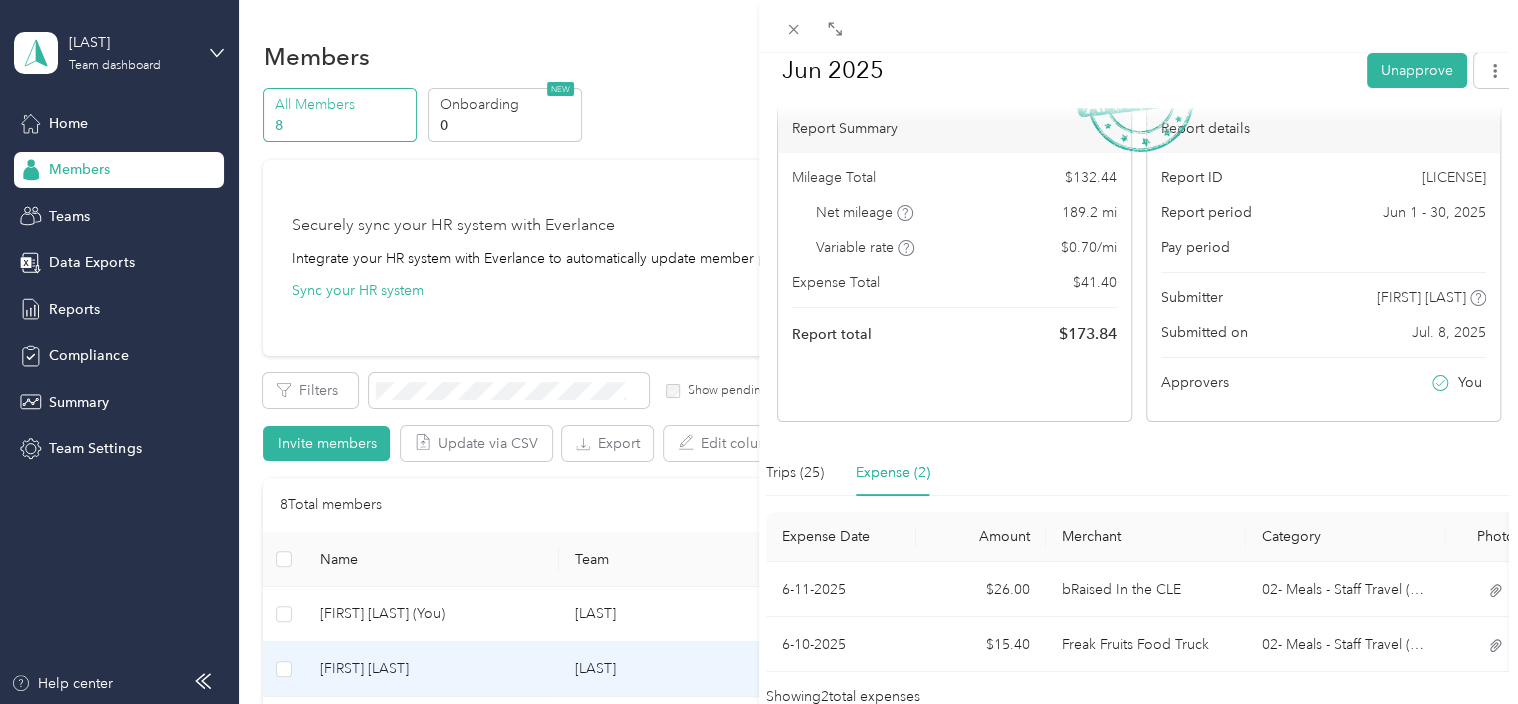 scroll, scrollTop: 0, scrollLeft: 0, axis: both 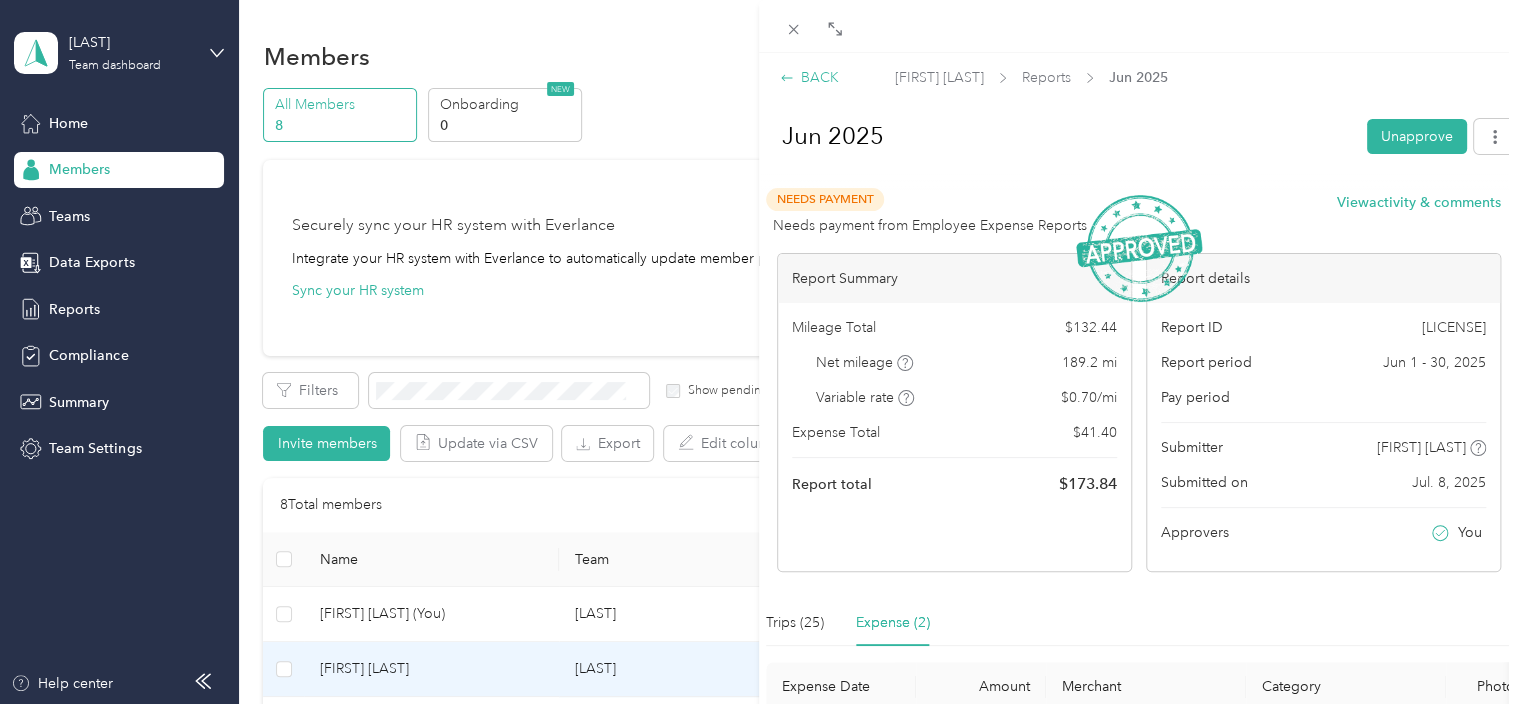 click on "BACK" at bounding box center (809, 77) 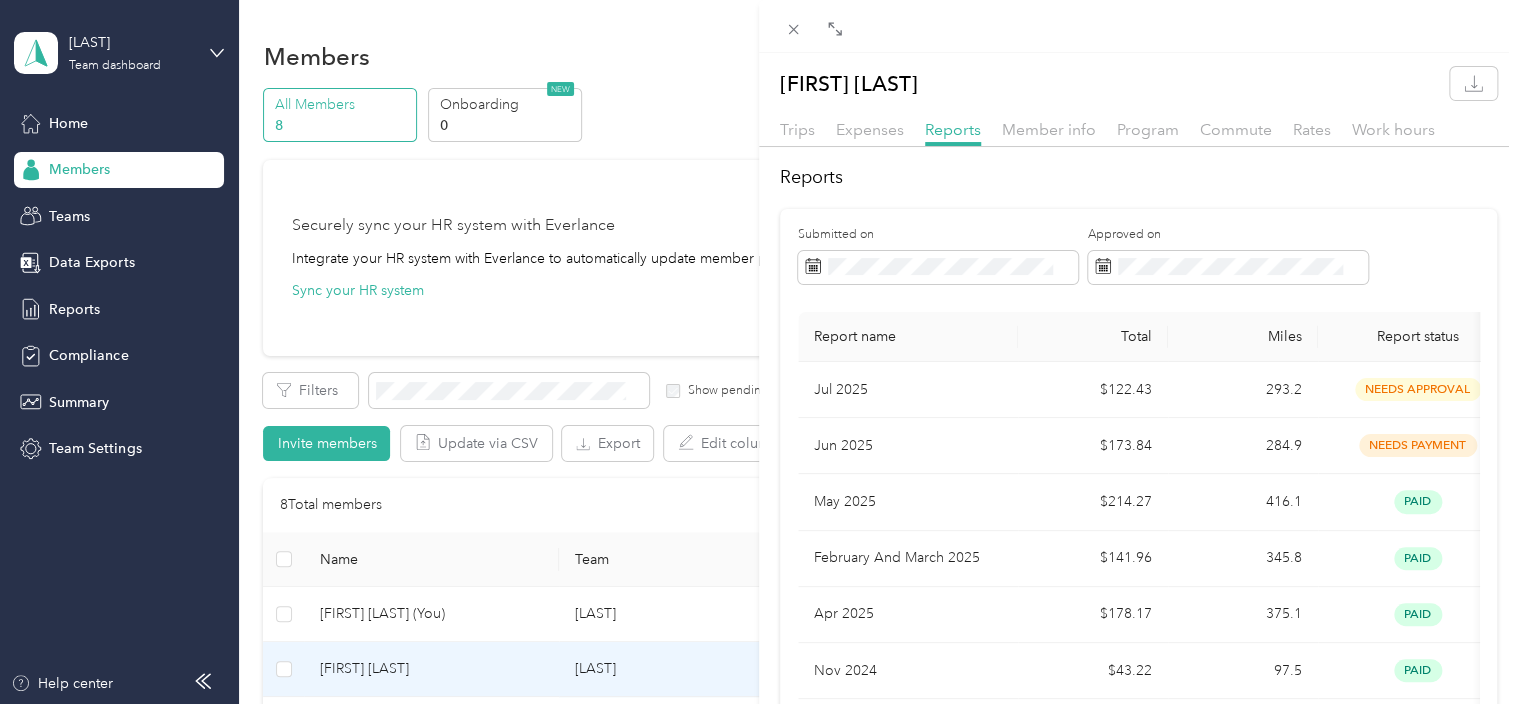 click on "Sandy Nechvatal  Trips Expenses Reports Member info Program Commute Rates Work hours Reports Submitted on   Approved on   Report name Total Miles Report status Submitted on           Jul 2025 $122.43 293.2 needs approval 8/4/2025 Jun 2025 $173.84 284.9 needs payment 7/8/2025 May 2025 $214.27 416.1 paid 6/9/2025 February And March 2025 $141.96 345.8 paid 4/4/2025 Apr 2025 $178.17 375.1 paid 5/20/2025 Nov 2024 $43.22 97.5 paid 11/8/2024 Oct 2024 $229.07 440.9 paid 11/7/2024 Sep 2024 $122.81 282.3 paid 10/17/2024 Aug 2024 $150.21 323.2 paid 10/17/2024 Jul 2024 $29.75 66.4 paid 7/11/2024 Jun 2024 $113.70 273.6 paid 6/27/2024 May 2024 $91.59 213.1 paid 6/3/2024 Apr 2024 $107.94 243.6 paid 5/8/2024 Mar 2024 $248.37 277.5 paid 4/9/2024 Feb 2024 $144.18 318 paid 3/1/2024 Jan 2024 $67.87 156.3 paid 2/6/2024 Dec 2023 $90.62 178.6 paid 12/21/2023 Nov 2023 $67.27 171.9 paid 11/30/2023 Oct 2023 $153.88 345.4 paid 11/30/2023 Sep 2023 $119.34 284.3 paid 10/11/2023 Aug 2023 $285.02 219.3 paid 9/5/2023 Jul 2023 $47.95 1" at bounding box center [759, 352] 